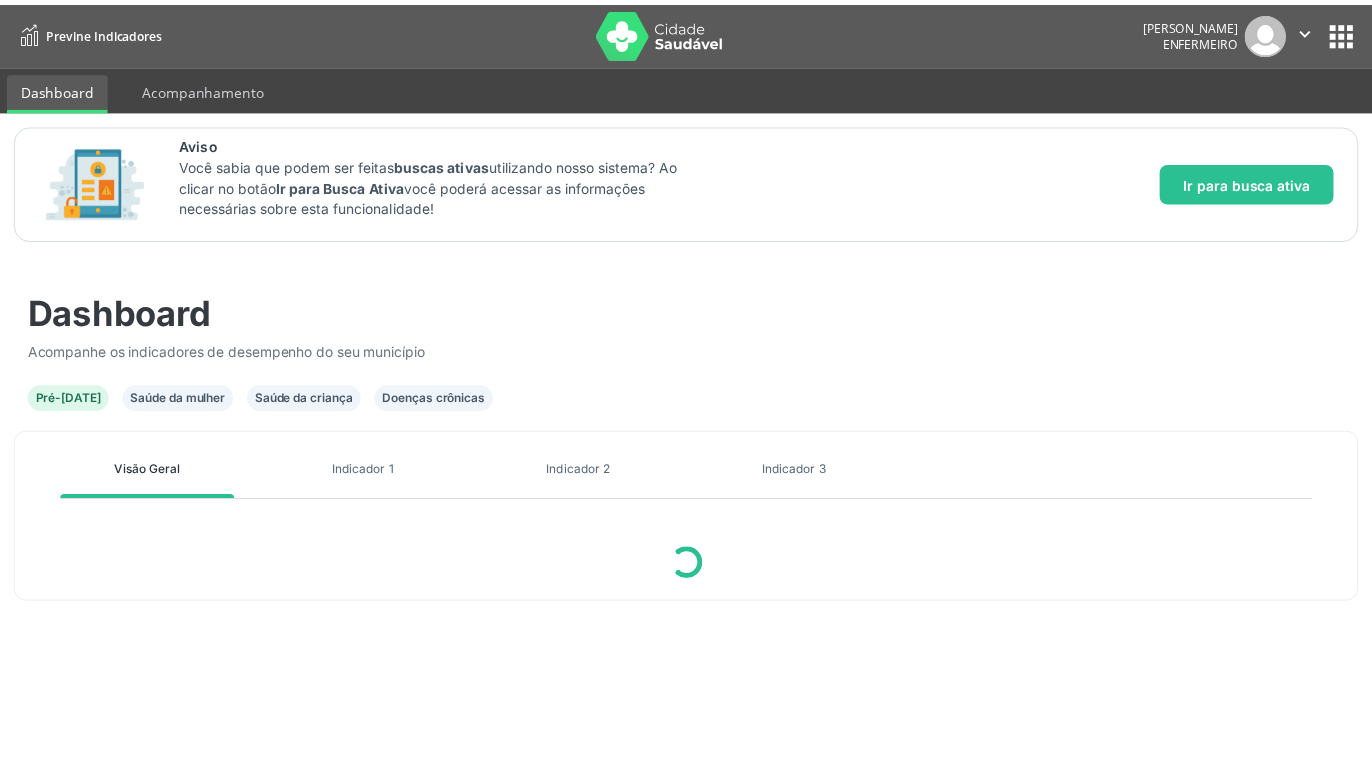 scroll, scrollTop: 0, scrollLeft: 0, axis: both 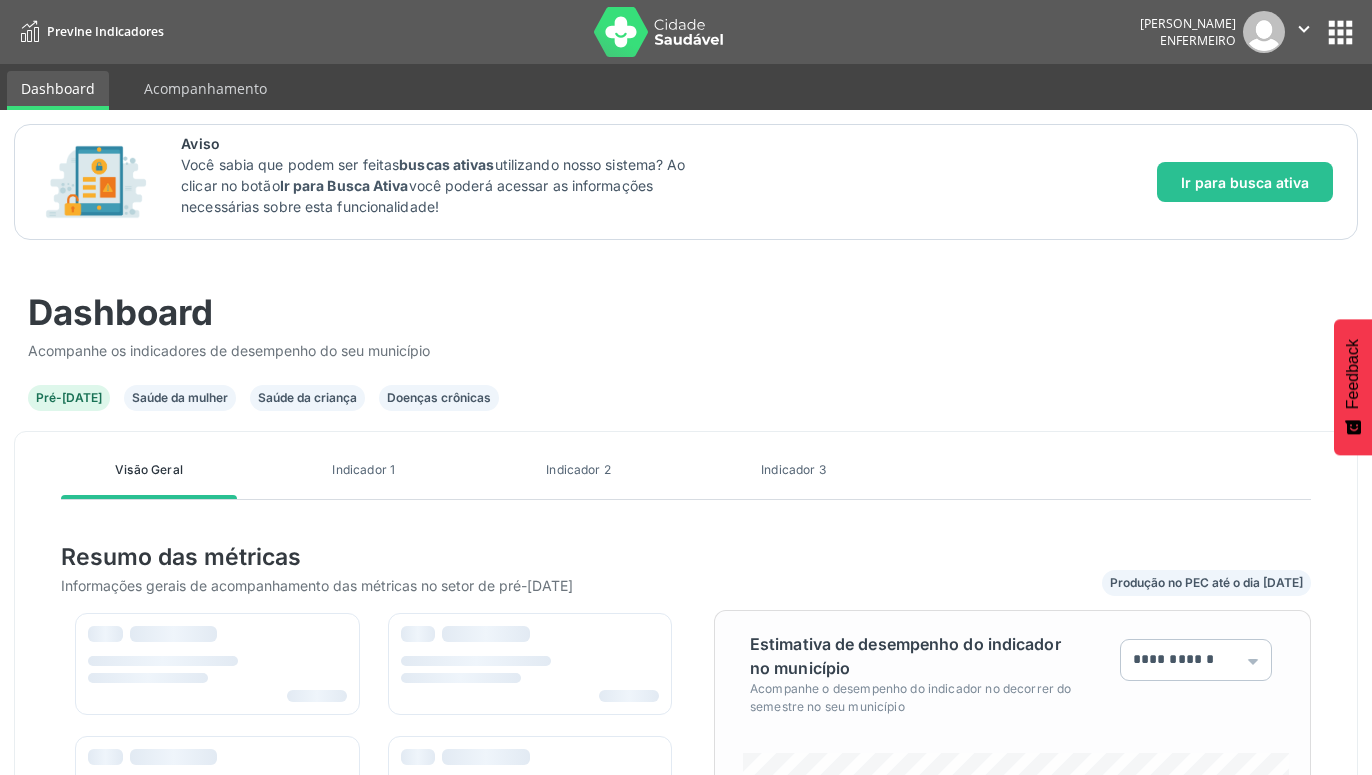 click on "Indicador 3" at bounding box center [793, 470] 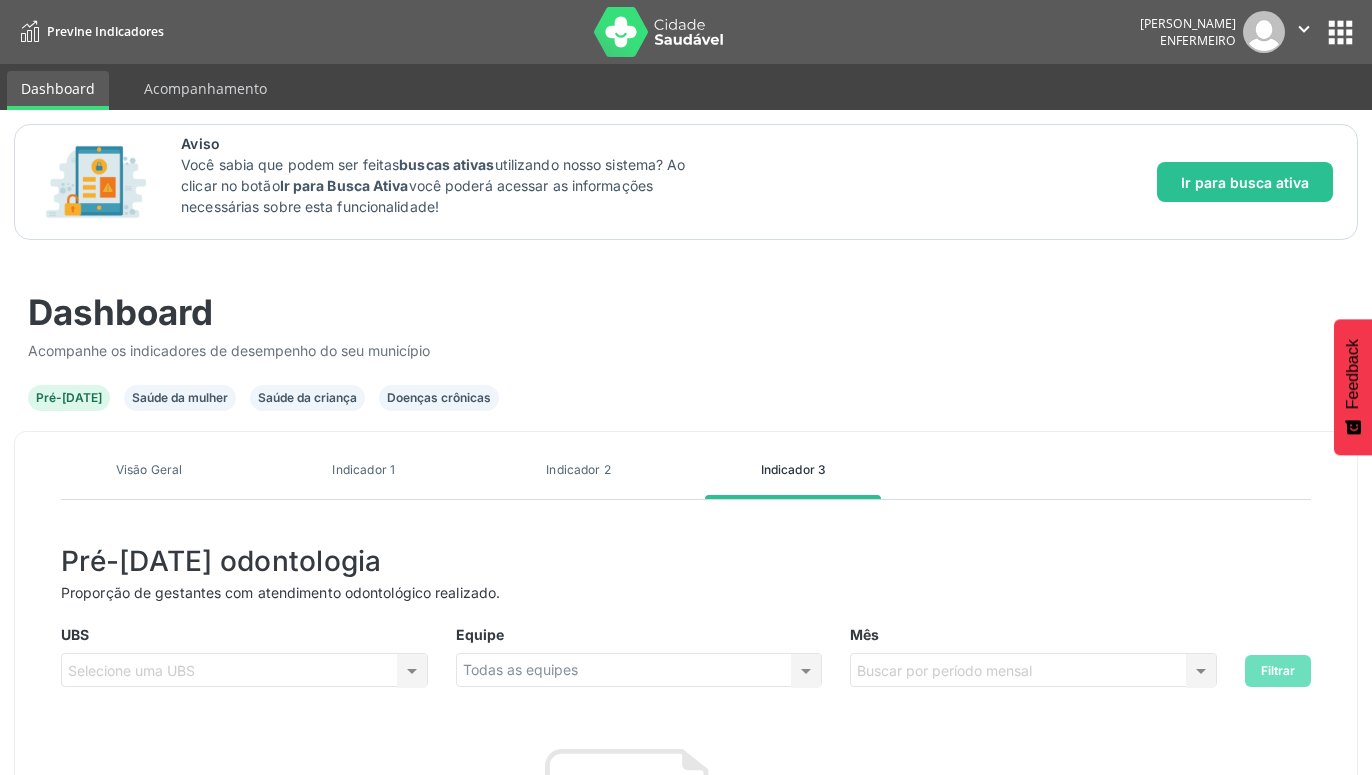 scroll, scrollTop: 376, scrollLeft: 0, axis: vertical 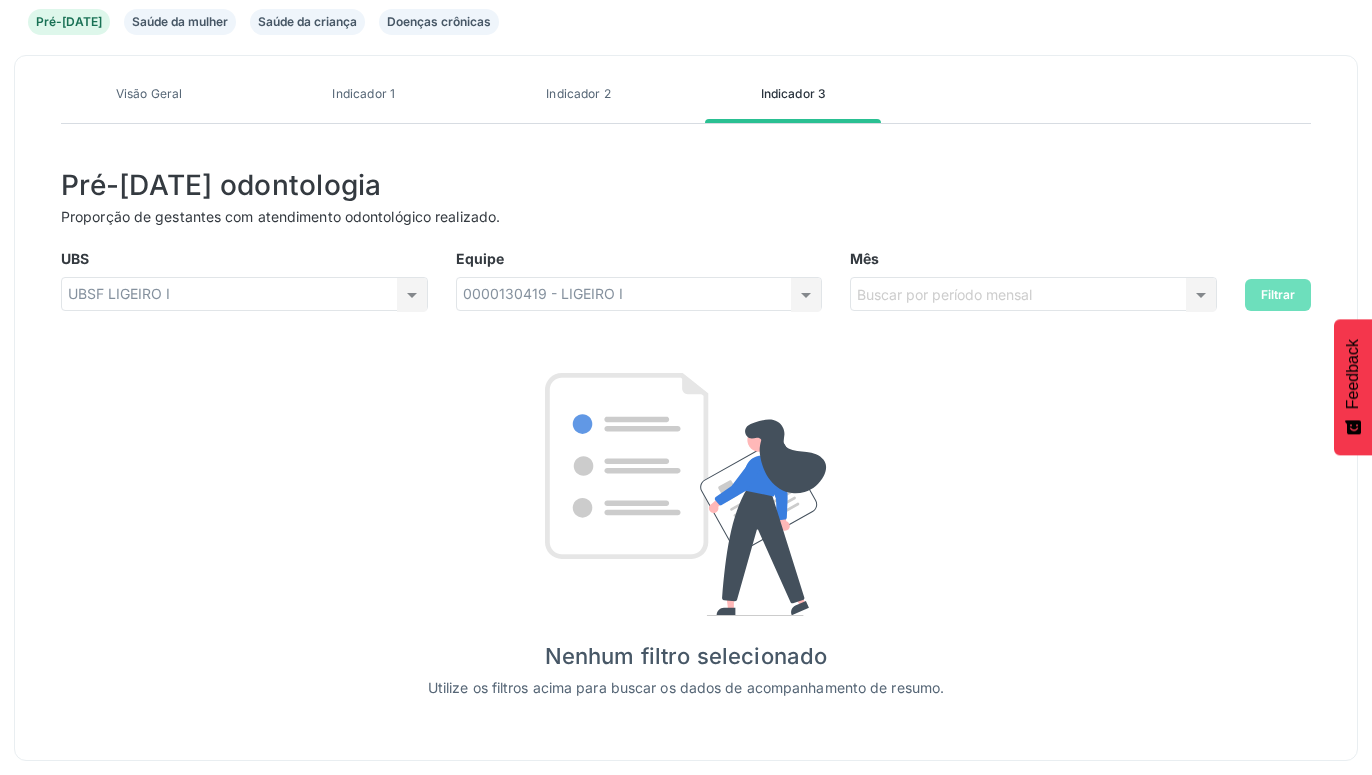 click on "0000130419 - LIGEIRO I         Todas as equipes   0000130419 - LIGEIRO I
Nenhum resultado encontrado para: "   "
Não há nenhuma opção para ser exibida." at bounding box center [639, 294] 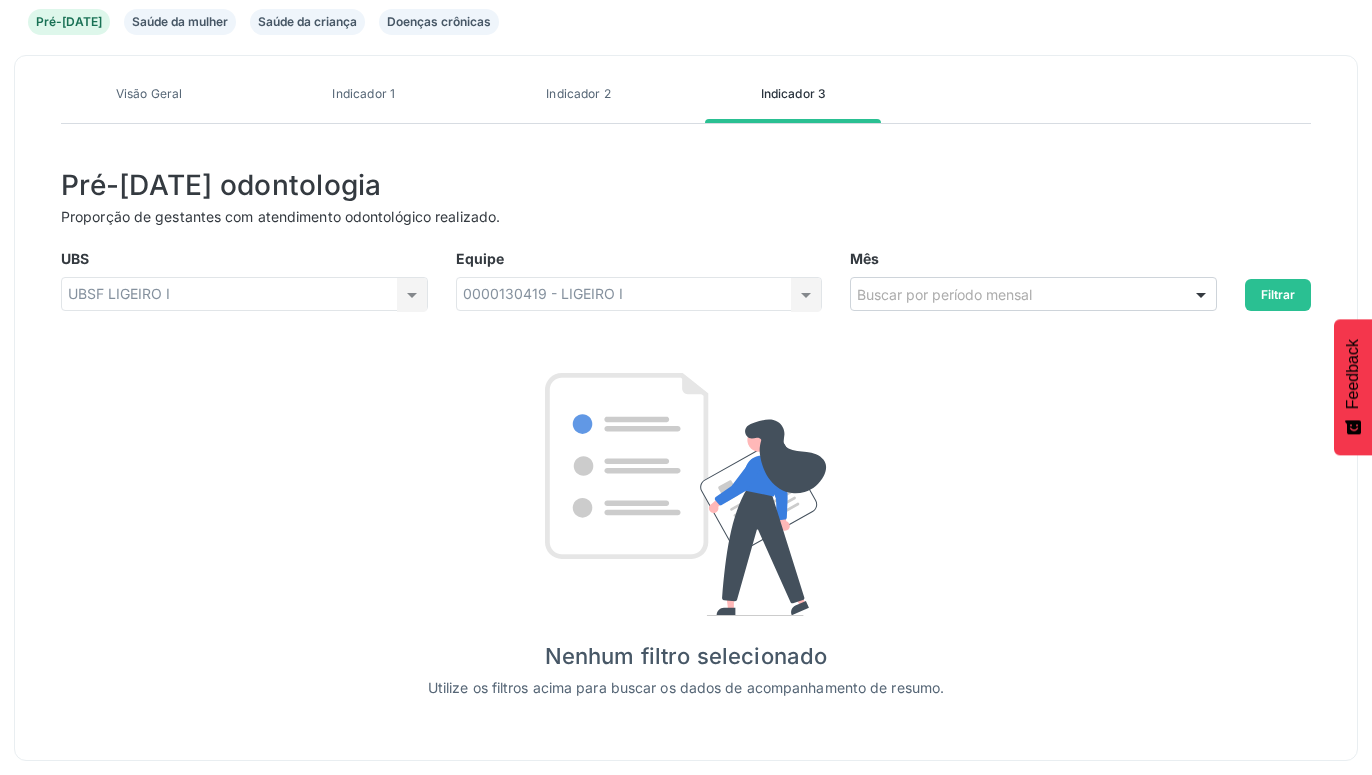 click at bounding box center [1201, 295] 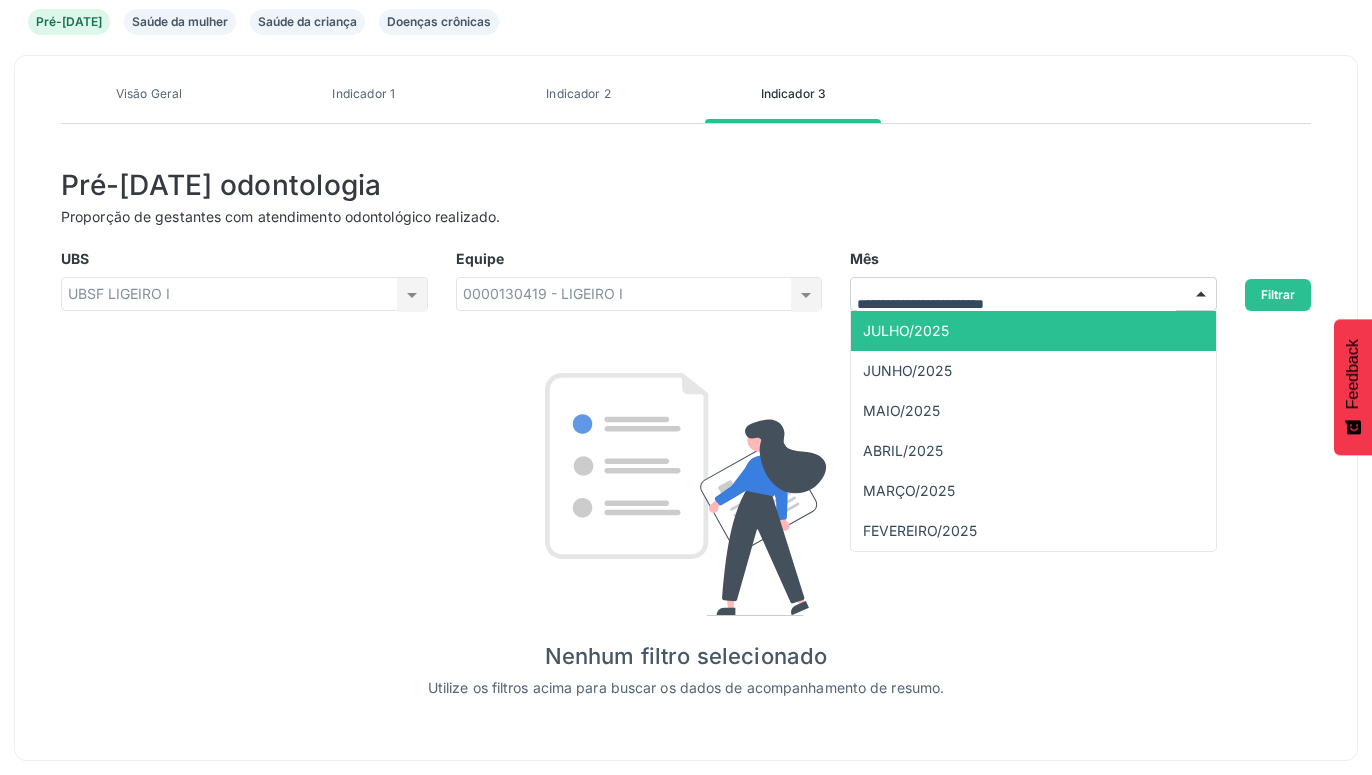 click on "JULHO/2025" at bounding box center (1033, 331) 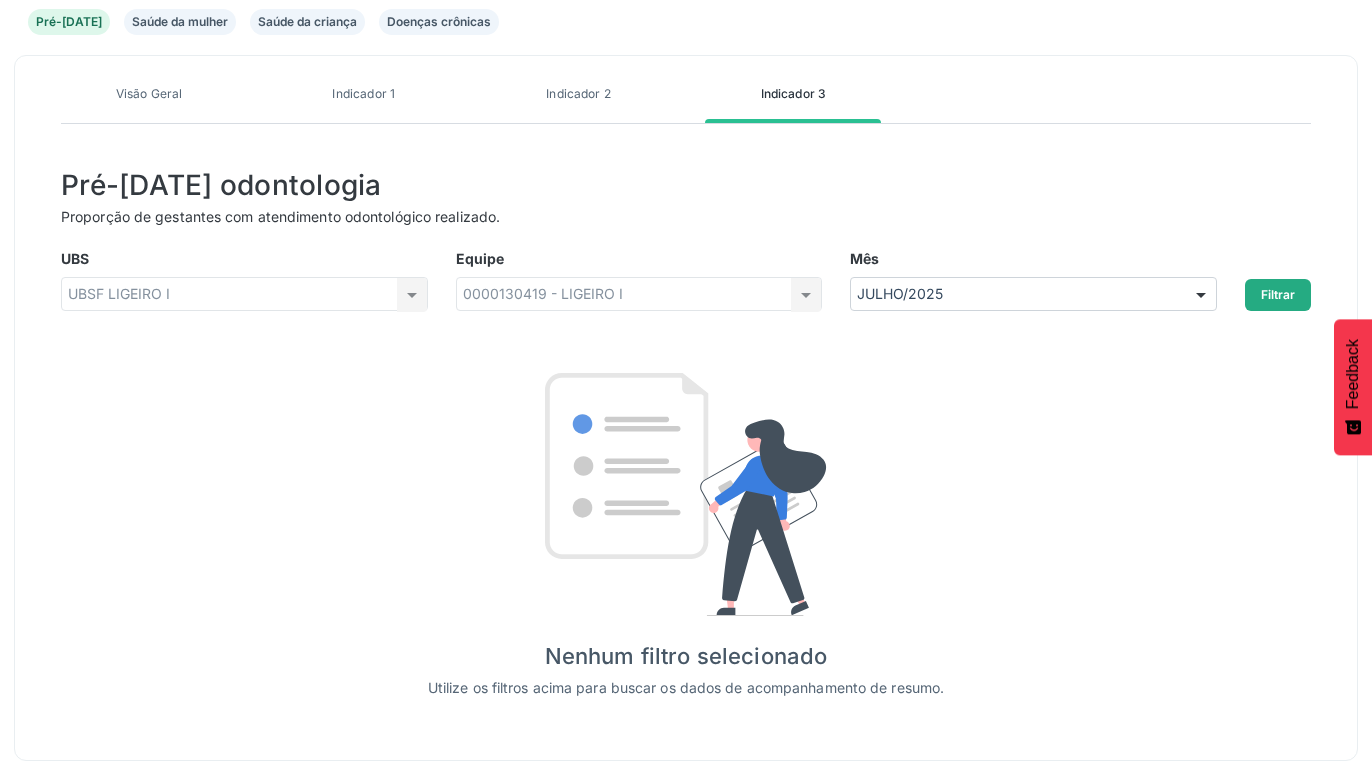 click on "Filtrar" at bounding box center [1278, 295] 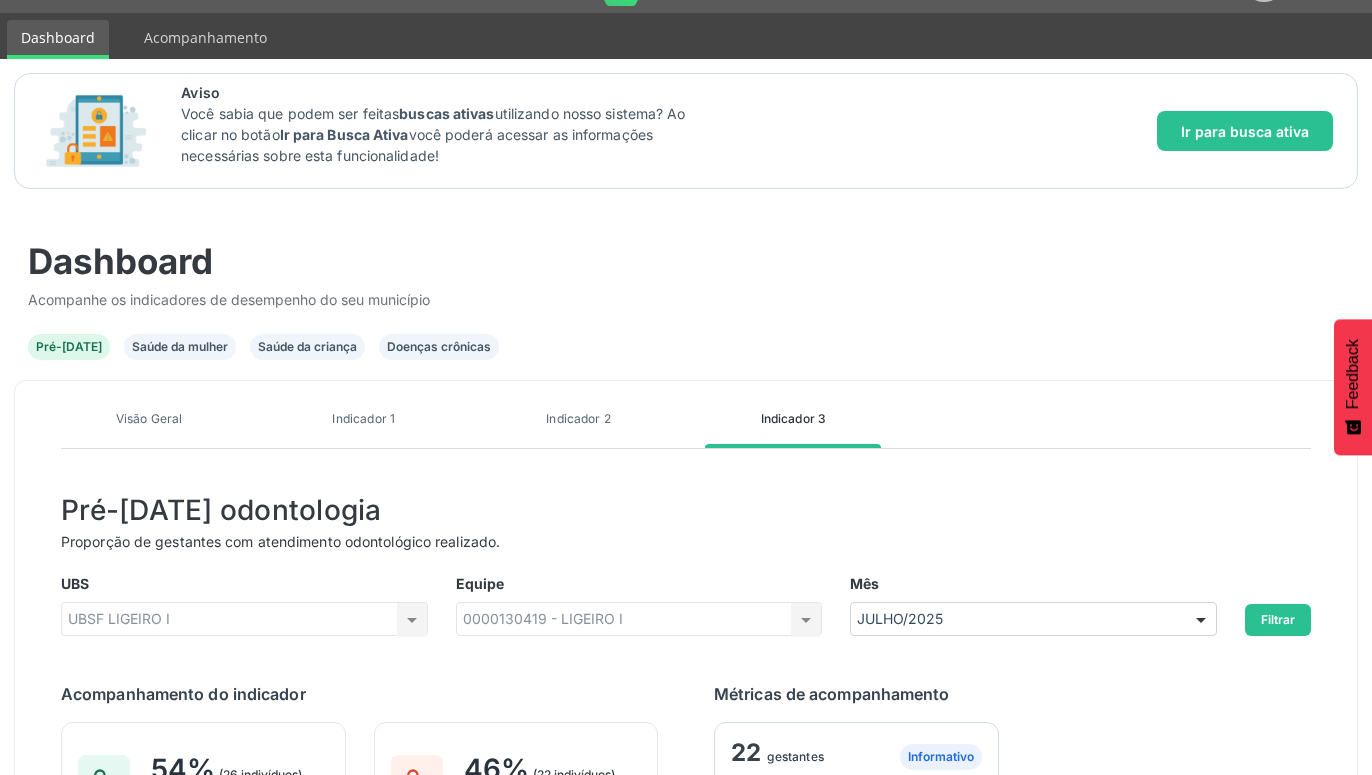 scroll, scrollTop: 338, scrollLeft: 0, axis: vertical 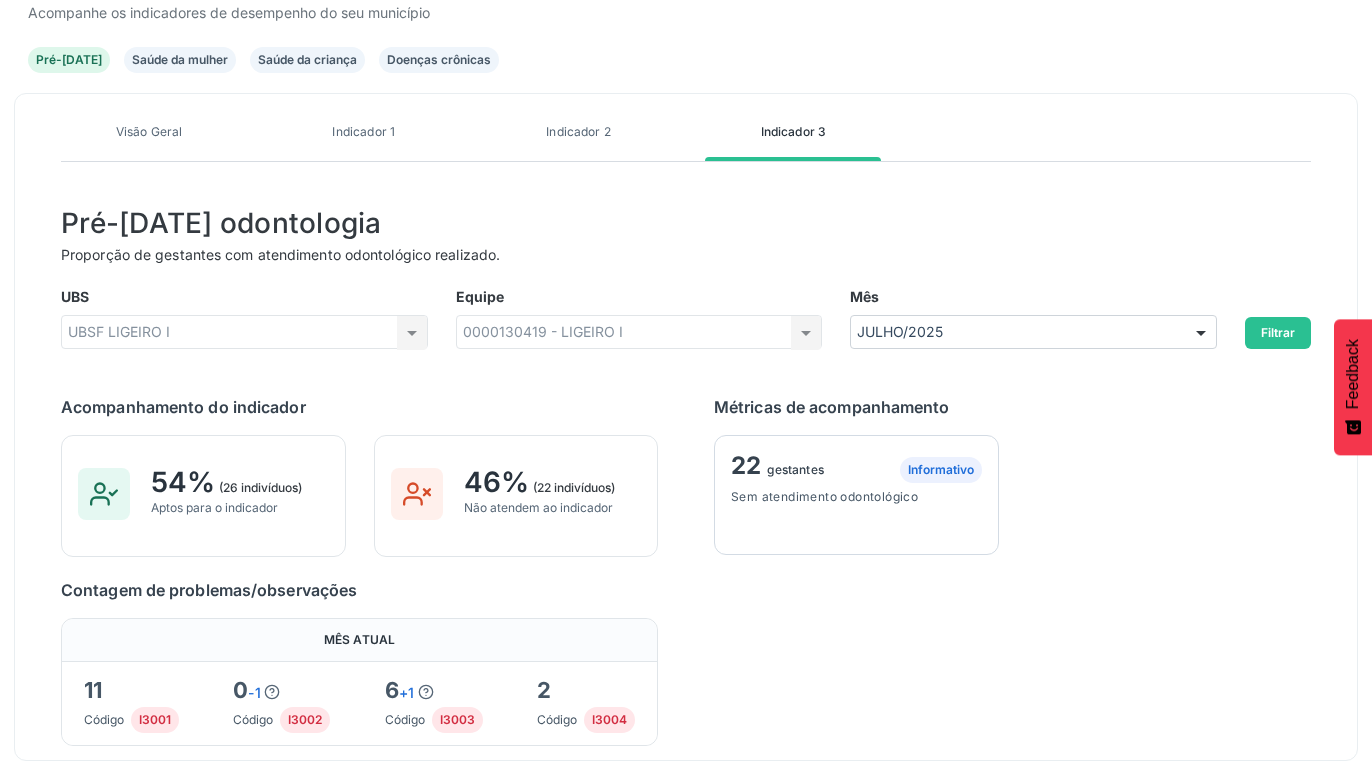 click on "0000130419 - LIGEIRO I         Todas as equipes   0000130419 - LIGEIRO I
Nenhum resultado encontrado para: "   "
Não há nenhuma opção para ser exibida." at bounding box center (639, 332) 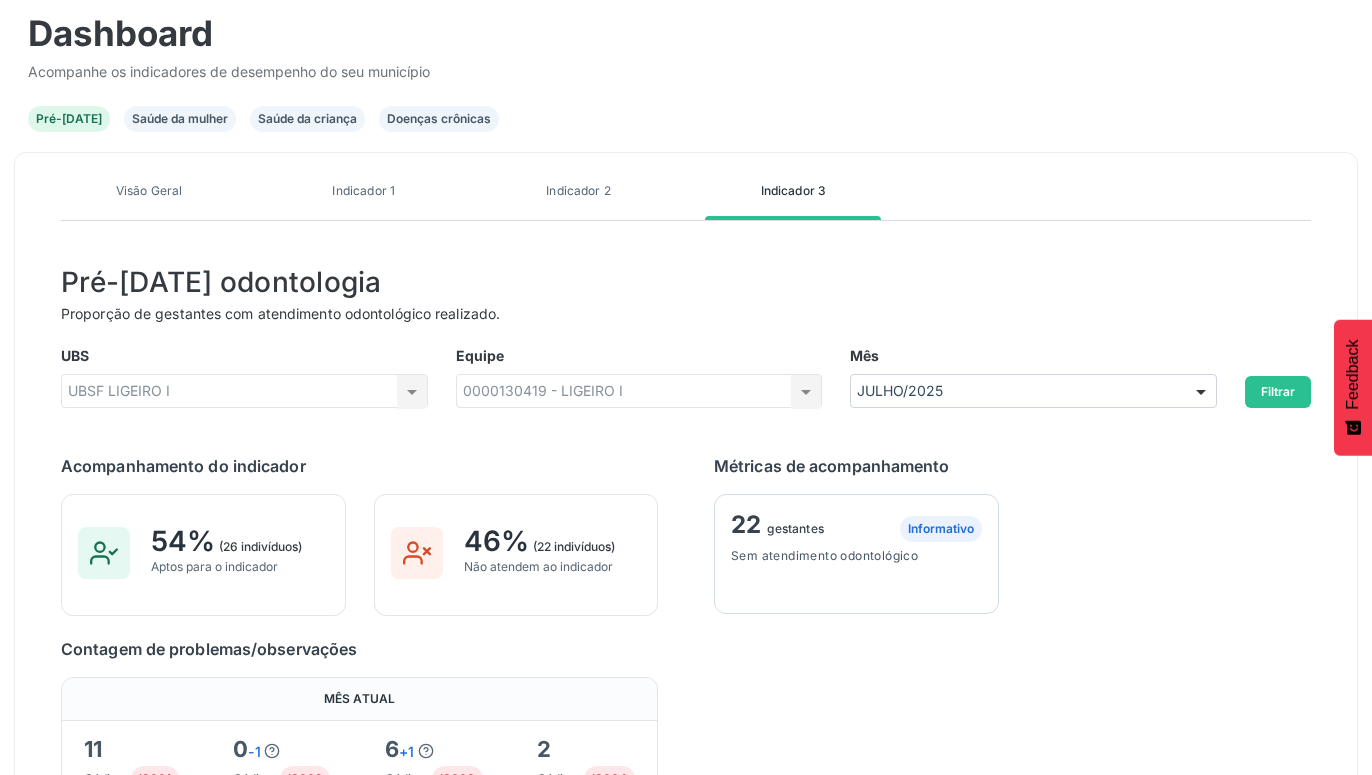 scroll, scrollTop: 236, scrollLeft: 0, axis: vertical 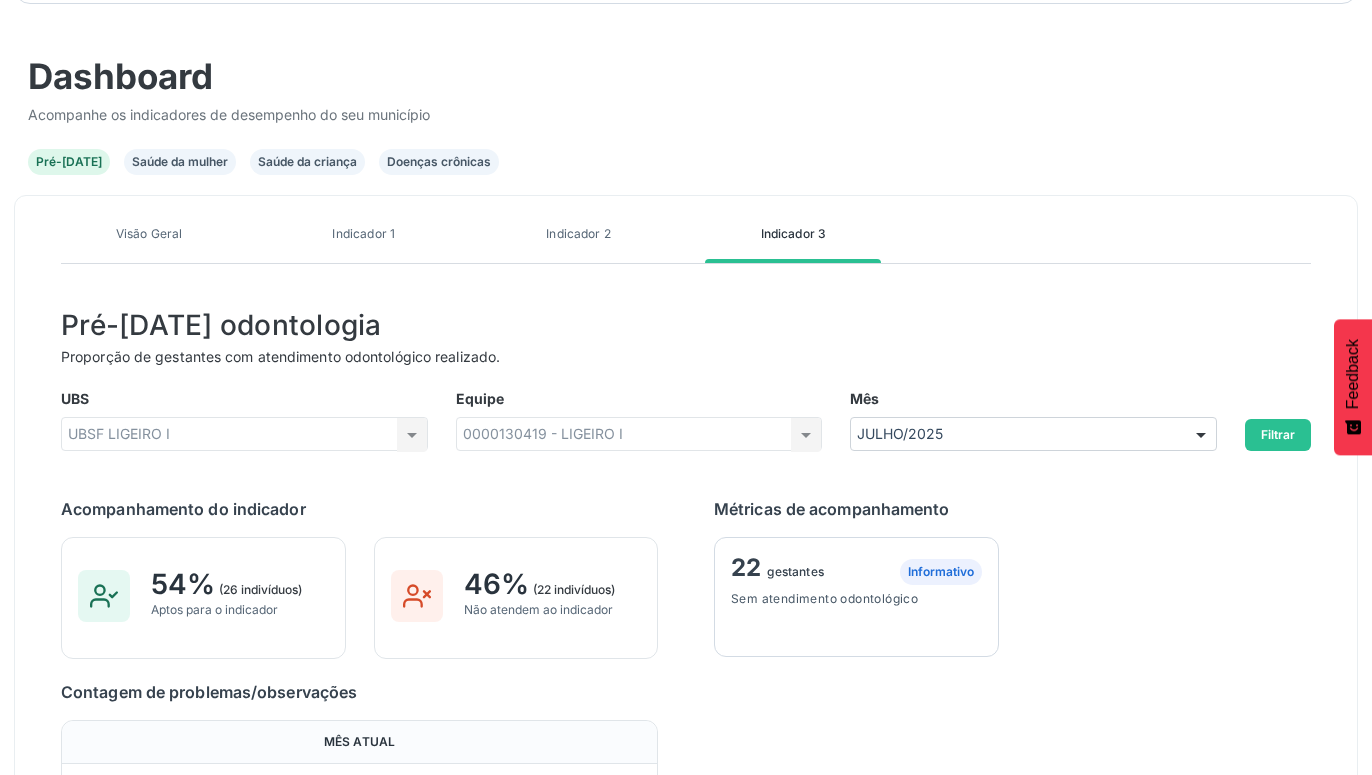 click on "Visão Geral" at bounding box center [149, 234] 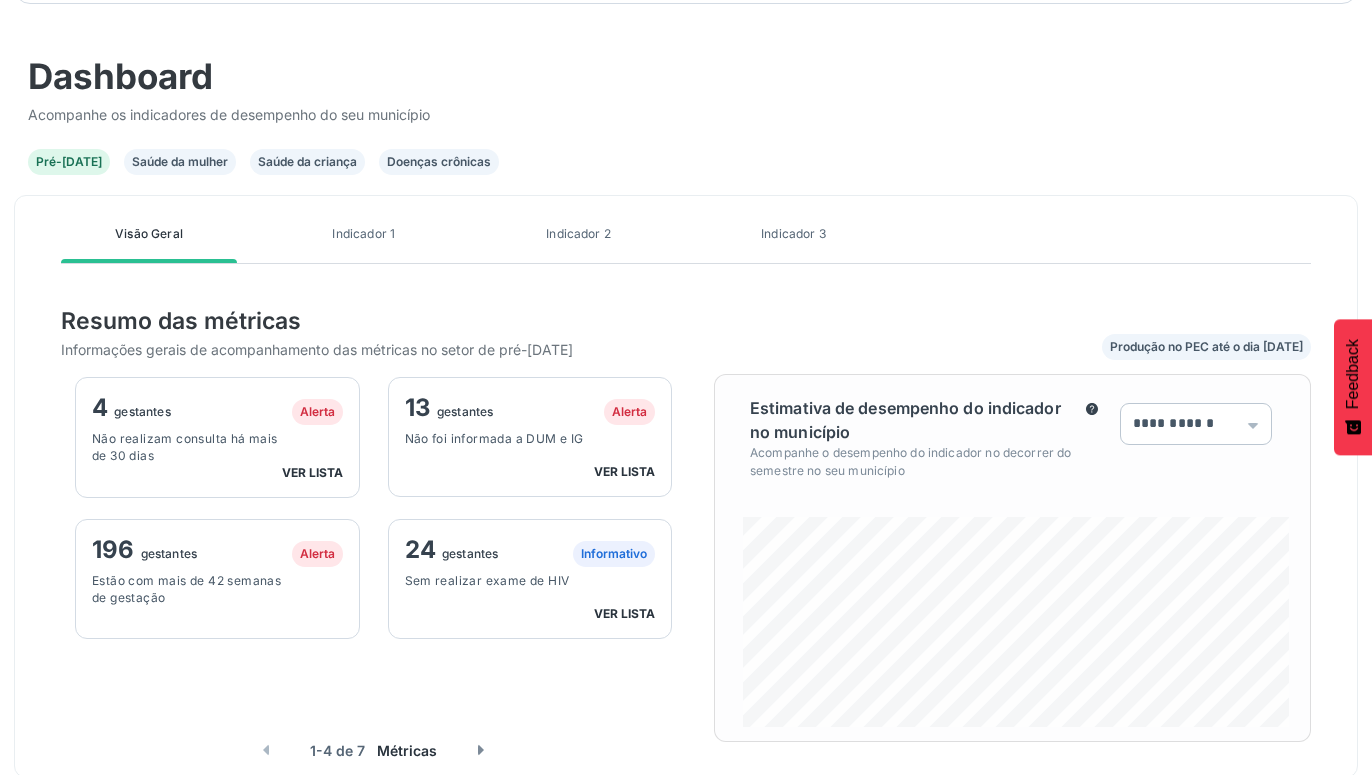 scroll, scrollTop: 999634, scrollLeft: 999405, axis: both 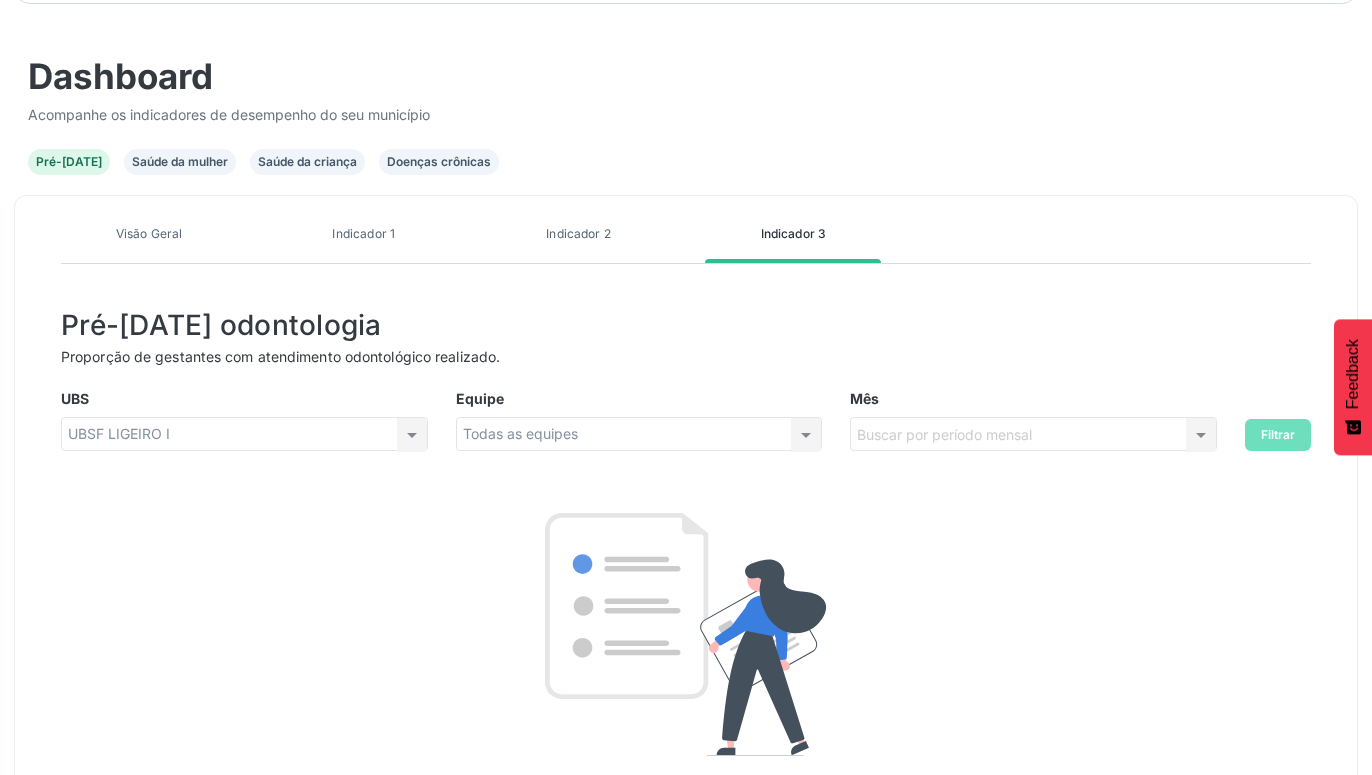 drag, startPoint x: 278, startPoint y: 456, endPoint x: 266, endPoint y: 430, distance: 28.635643 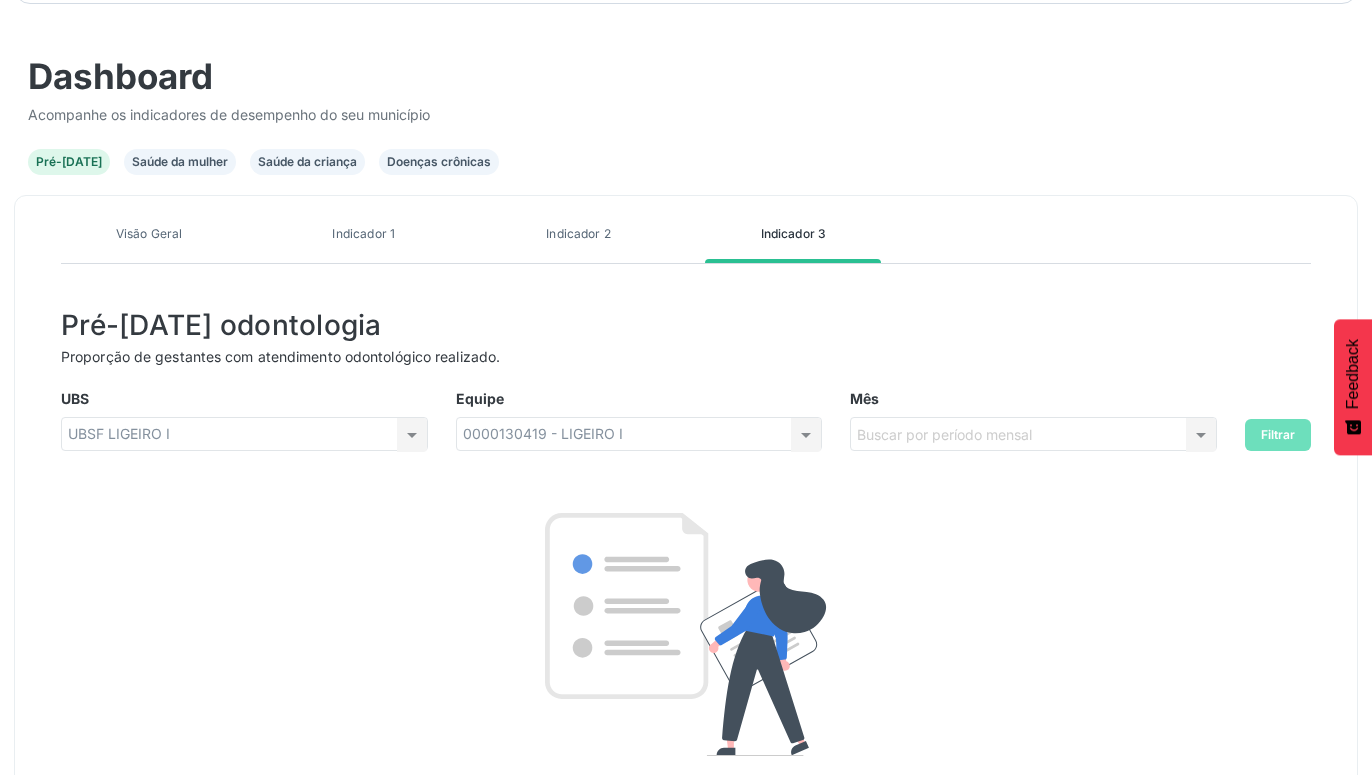 click on "Buscar por período mensal
Nenhum resultado encontrado para: "   "
Não há nenhuma opção para ser exibida." at bounding box center [1033, 434] 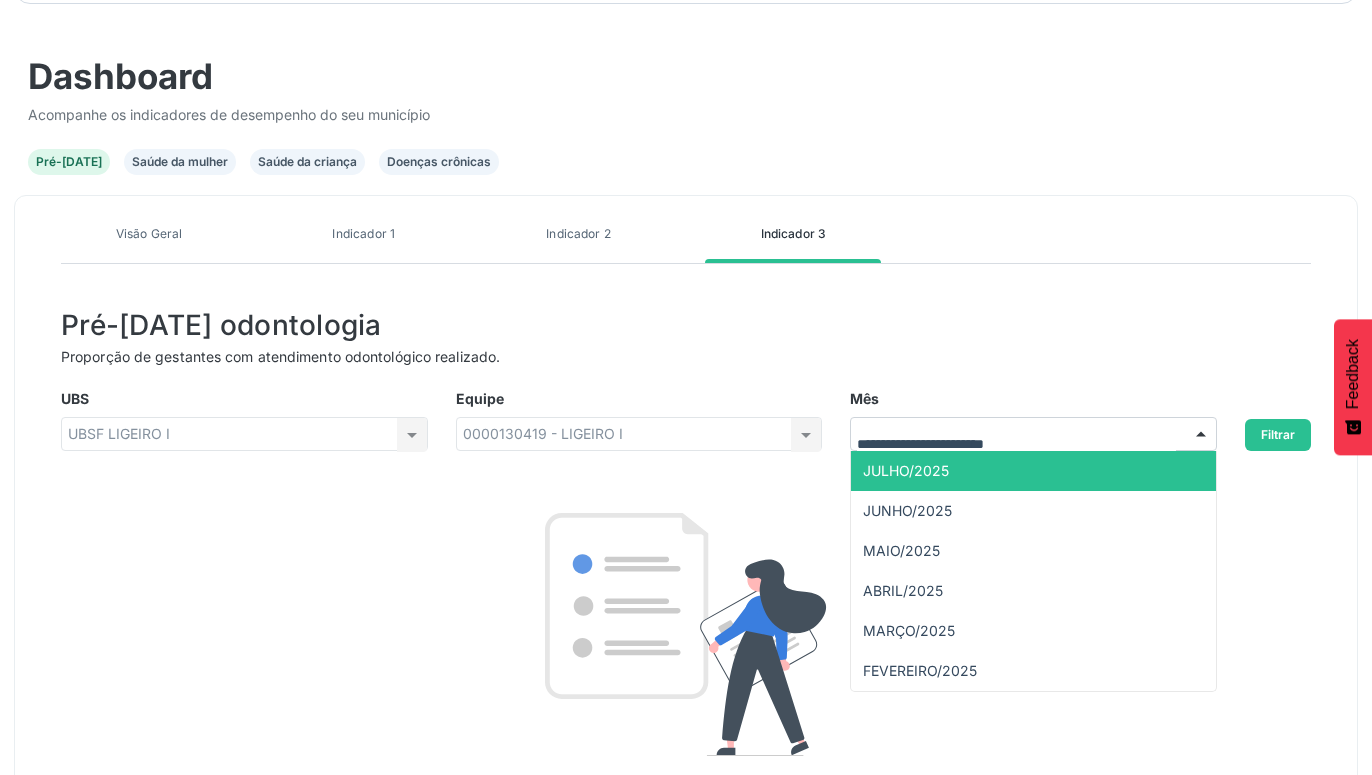 click on "JULHO/2025" at bounding box center [1033, 471] 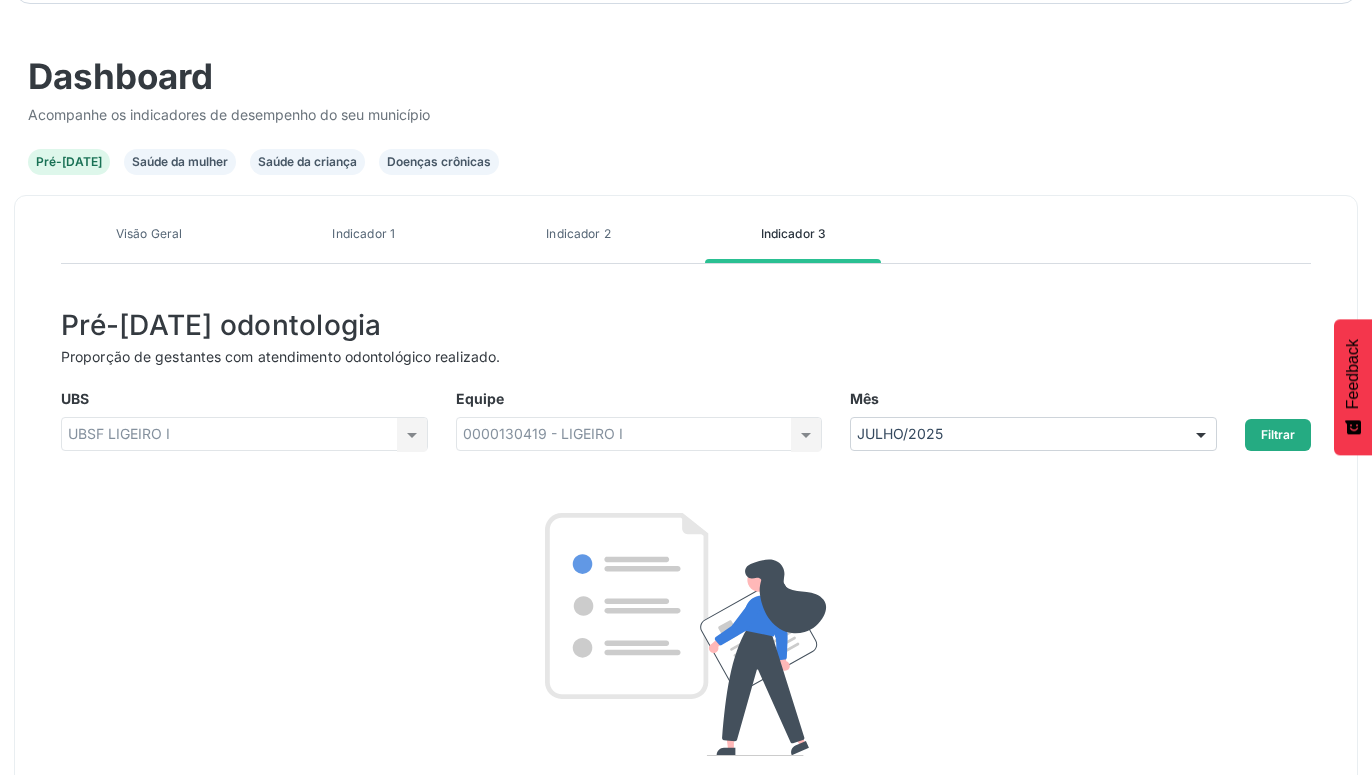 click on "Filtrar" at bounding box center (1278, 435) 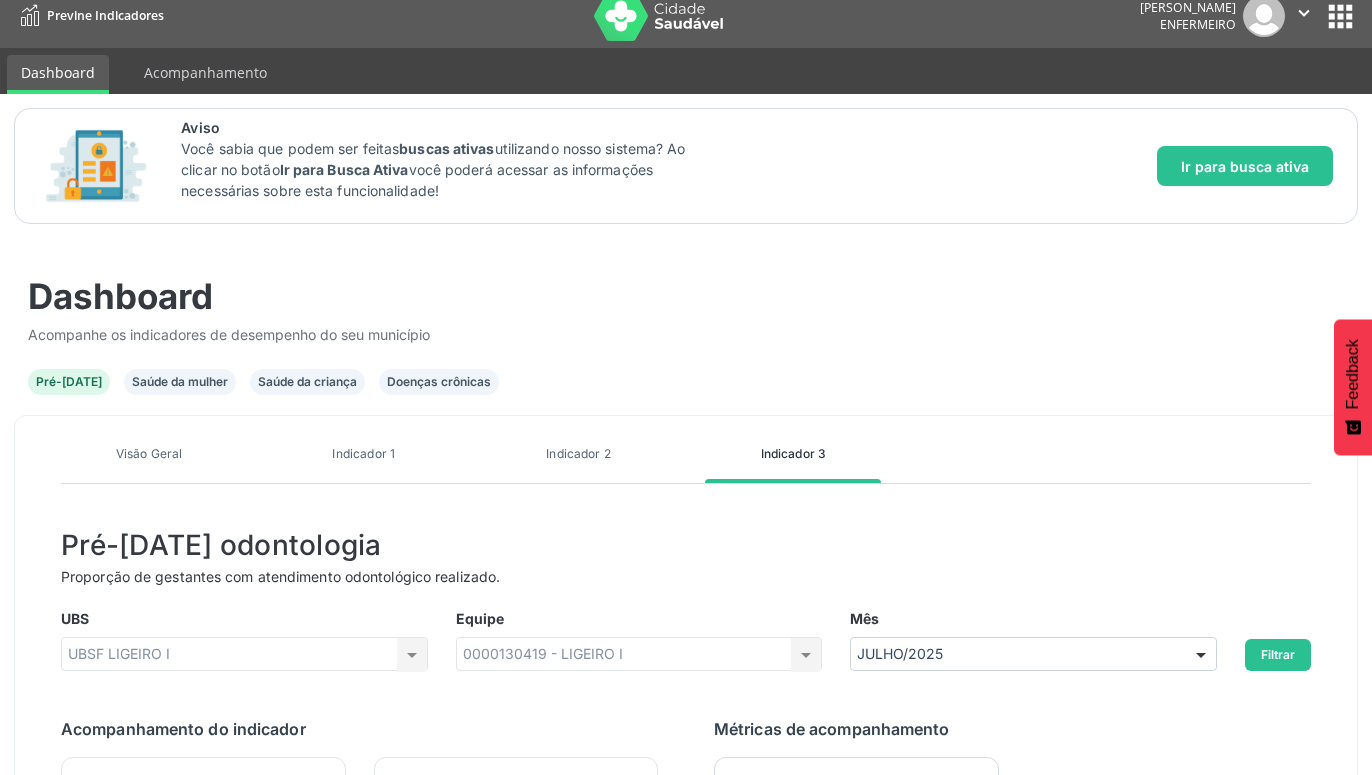 scroll, scrollTop: 0, scrollLeft: 0, axis: both 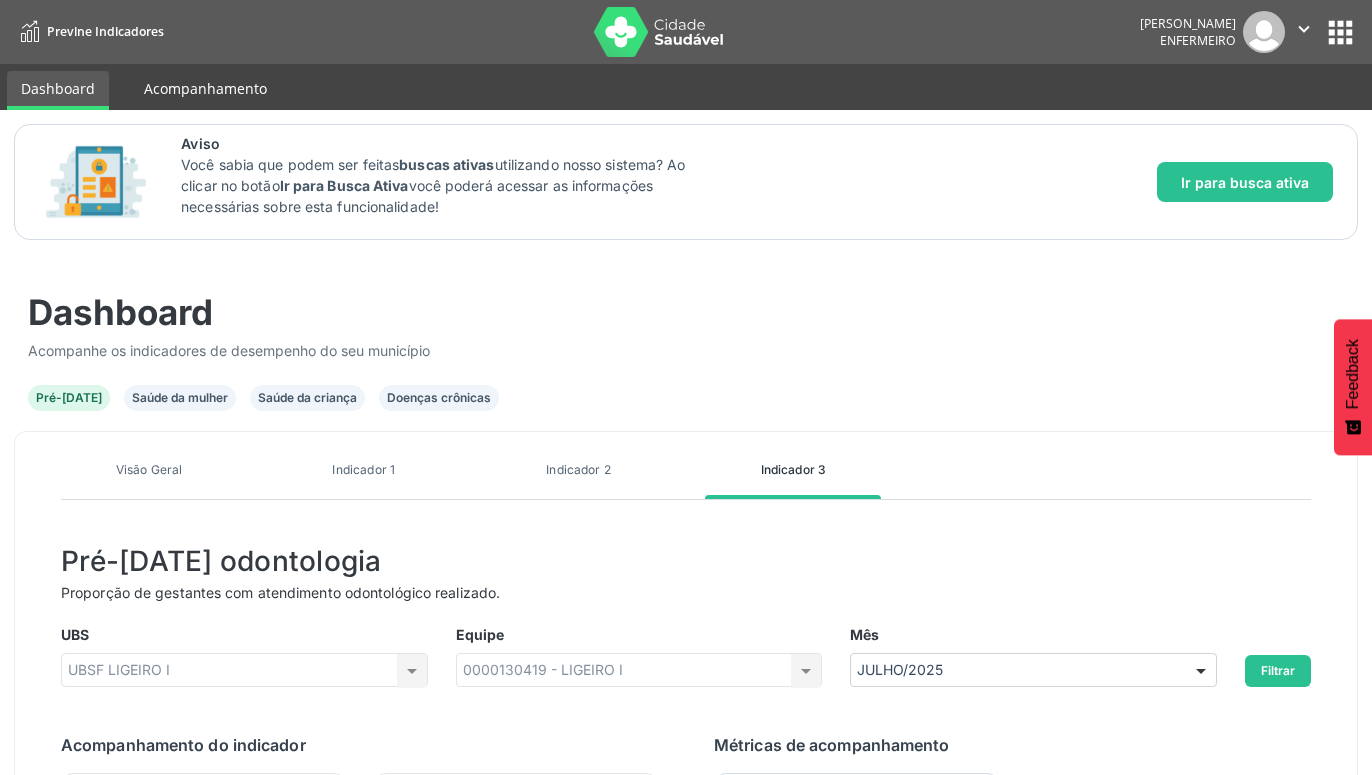 click on "Acompanhamento" at bounding box center (205, 88) 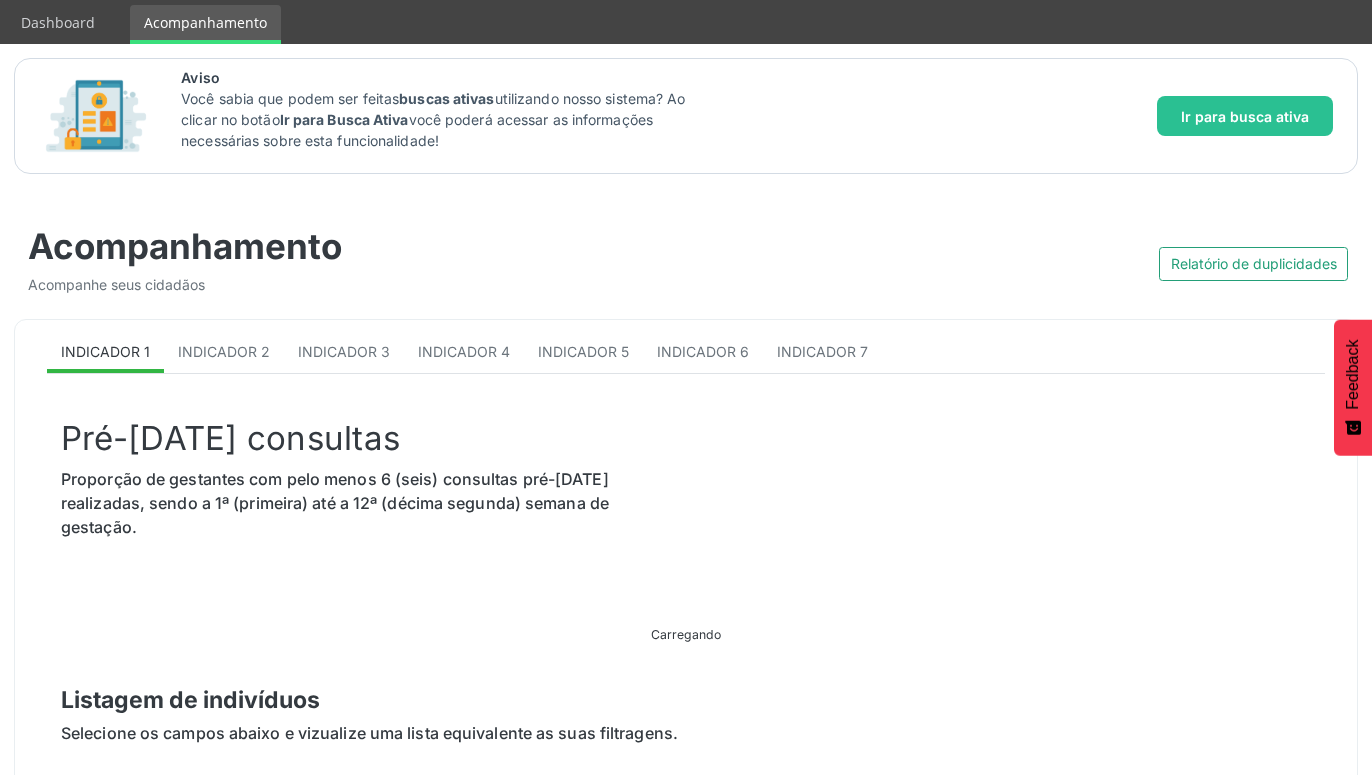 scroll, scrollTop: 102, scrollLeft: 0, axis: vertical 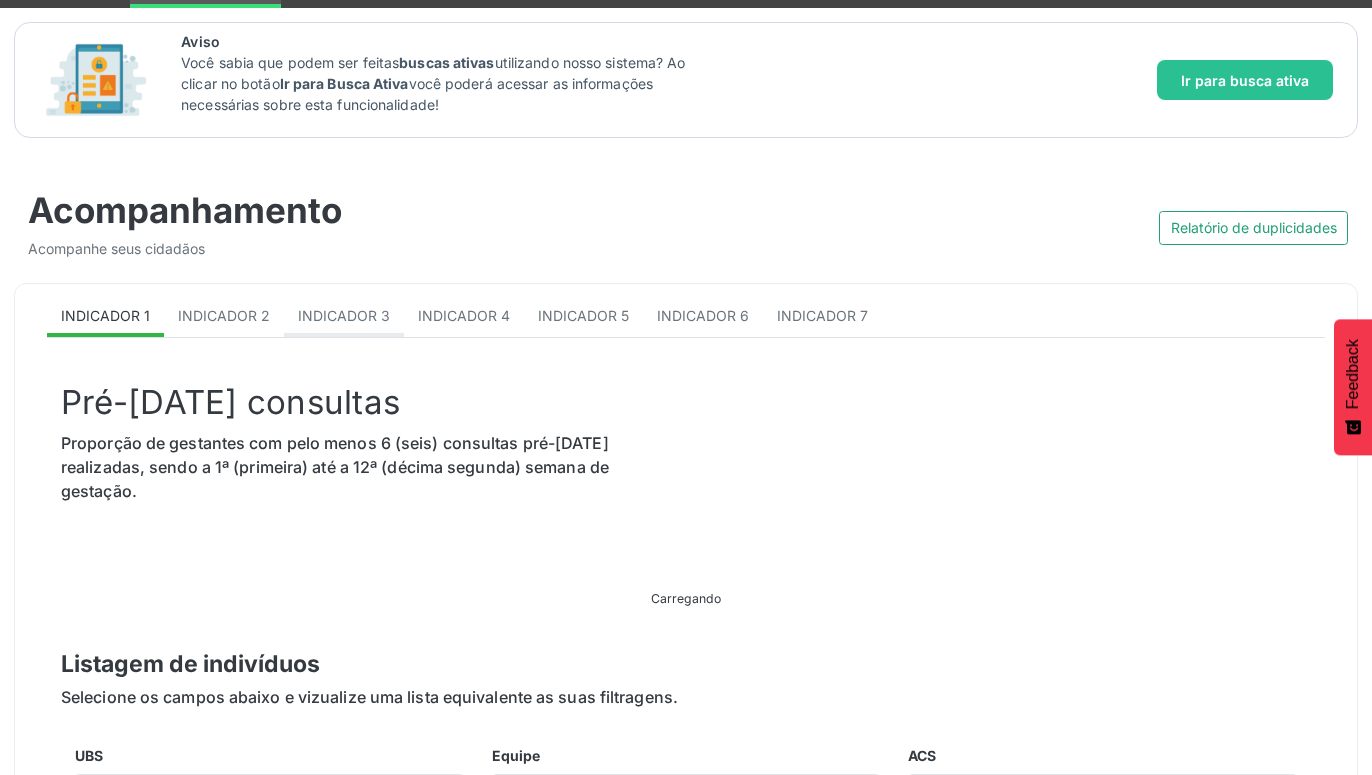 click on "Indicador 3" at bounding box center (344, 315) 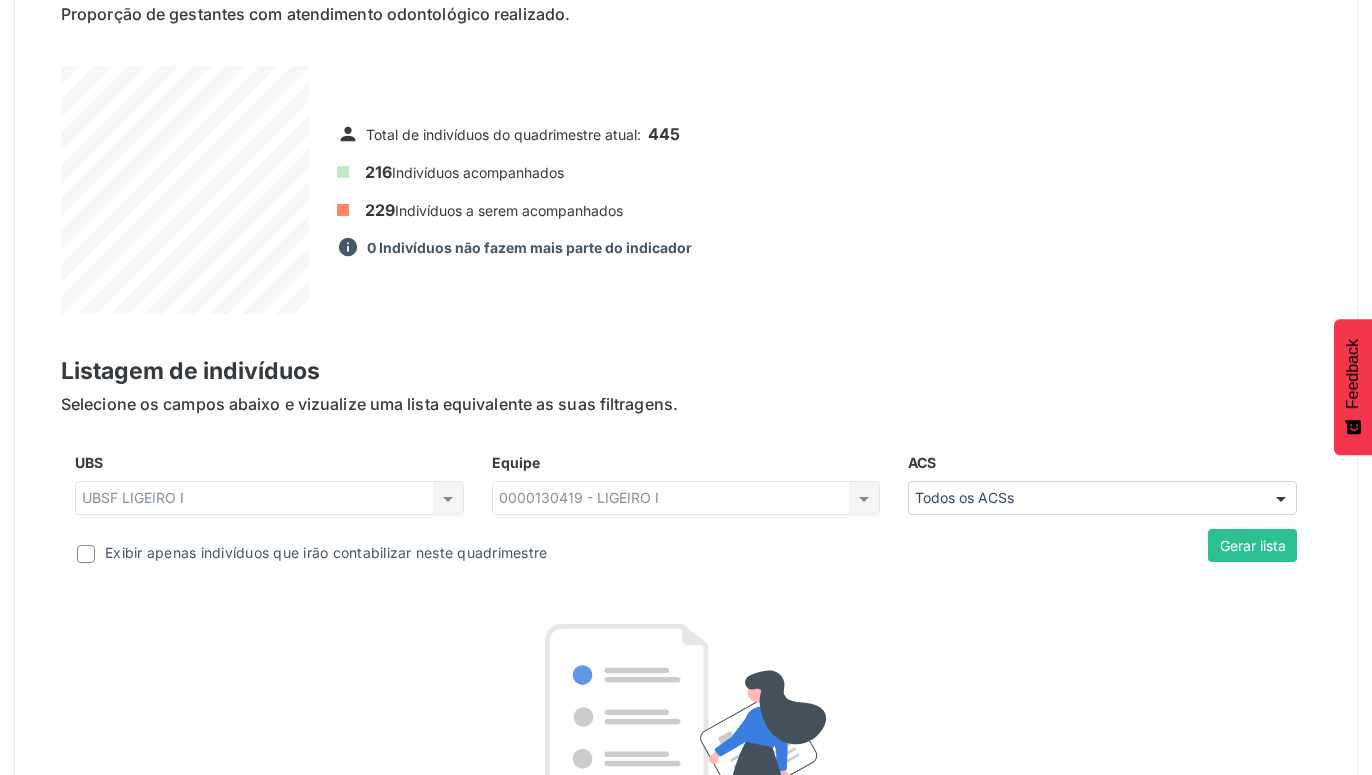 scroll, scrollTop: 714, scrollLeft: 0, axis: vertical 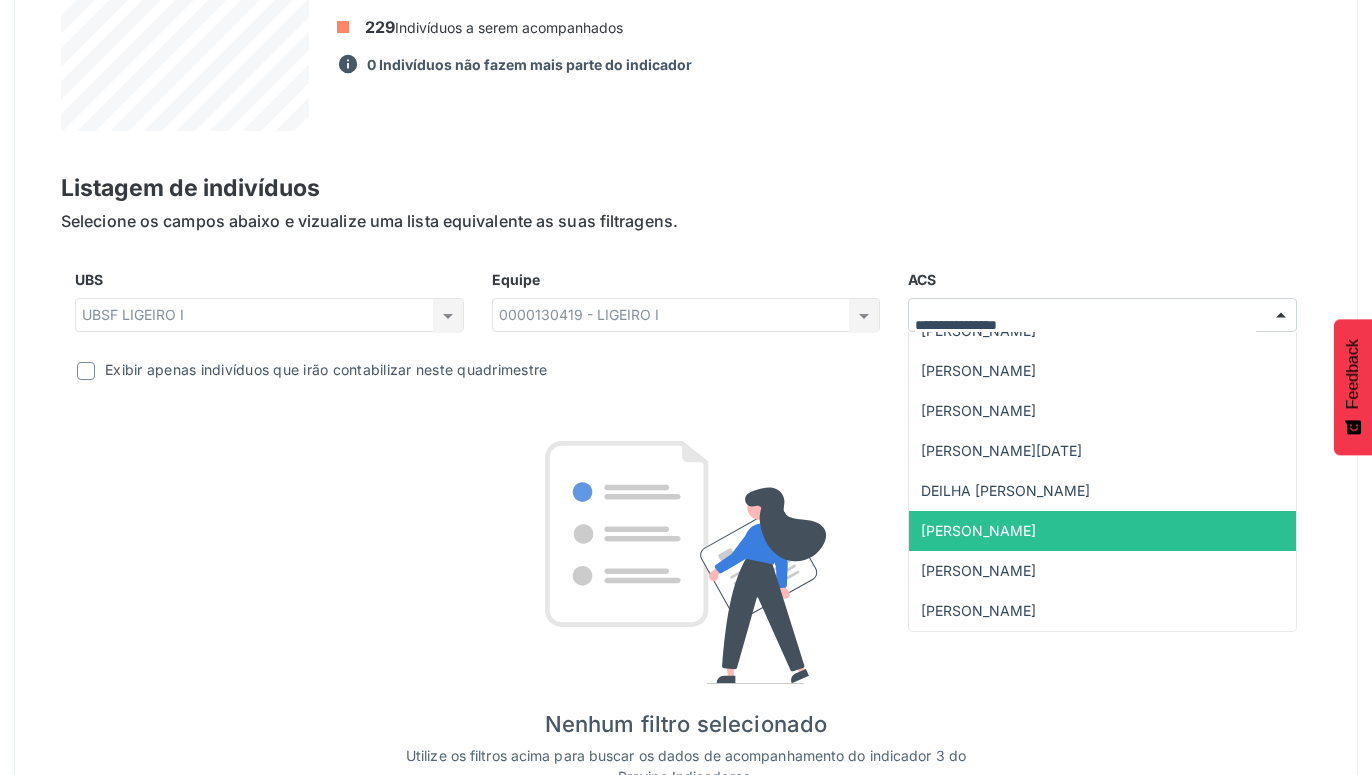 click on "[PERSON_NAME]" at bounding box center [978, 530] 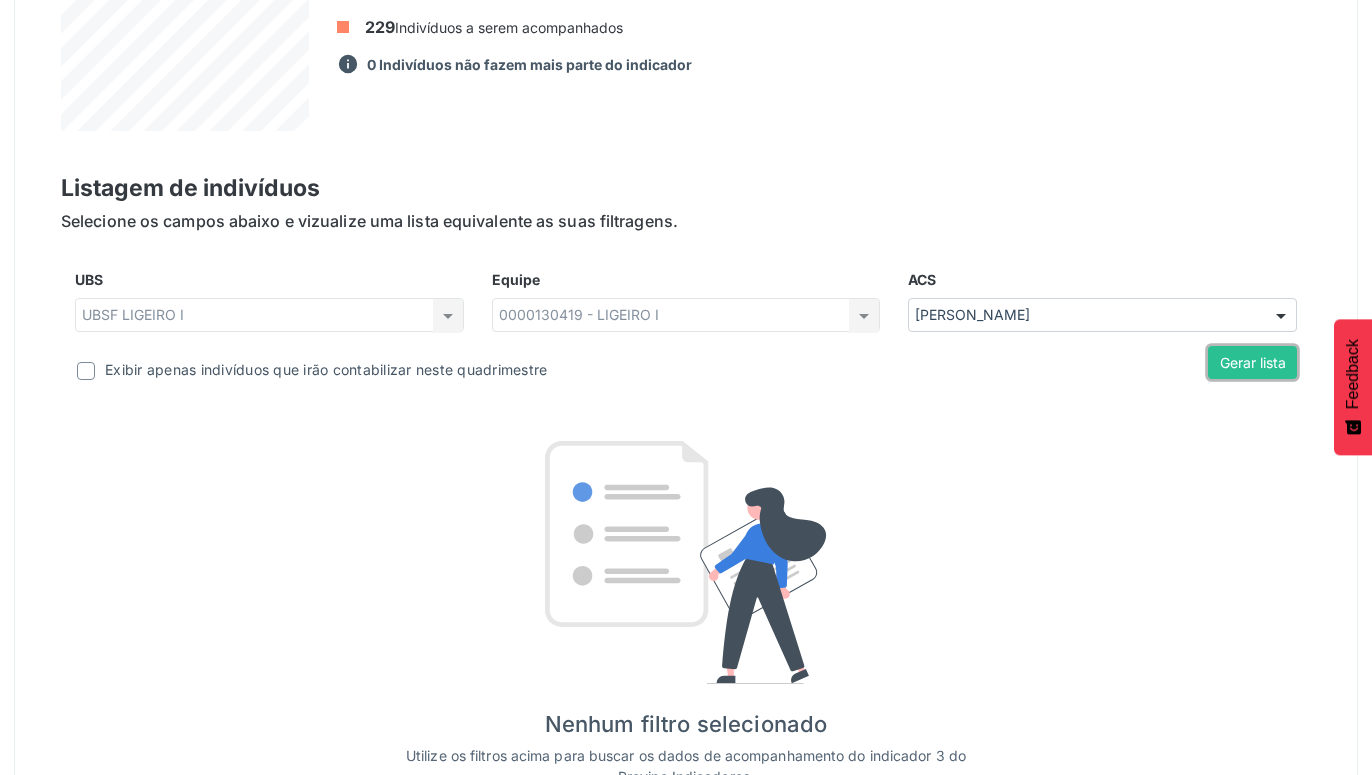 click on "Gerar lista" at bounding box center [1252, 363] 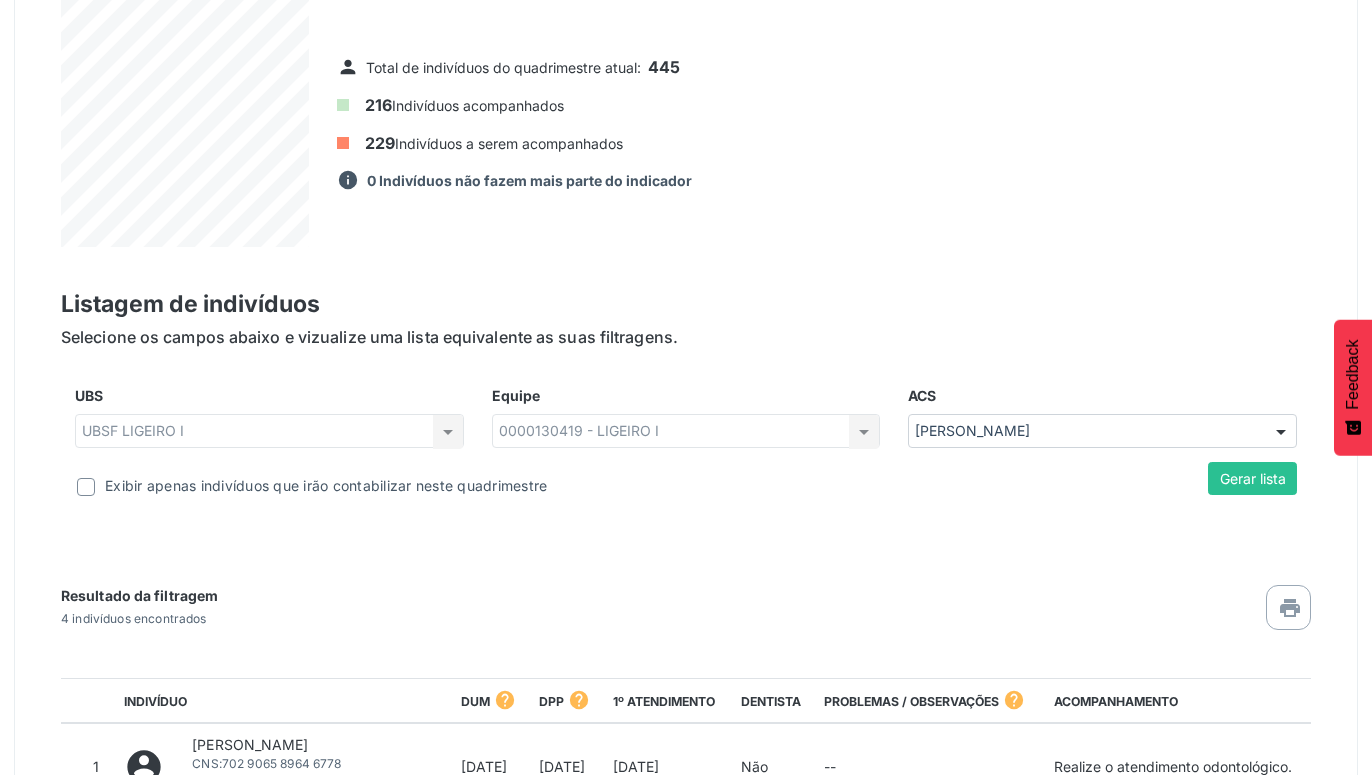 scroll, scrollTop: 565, scrollLeft: 0, axis: vertical 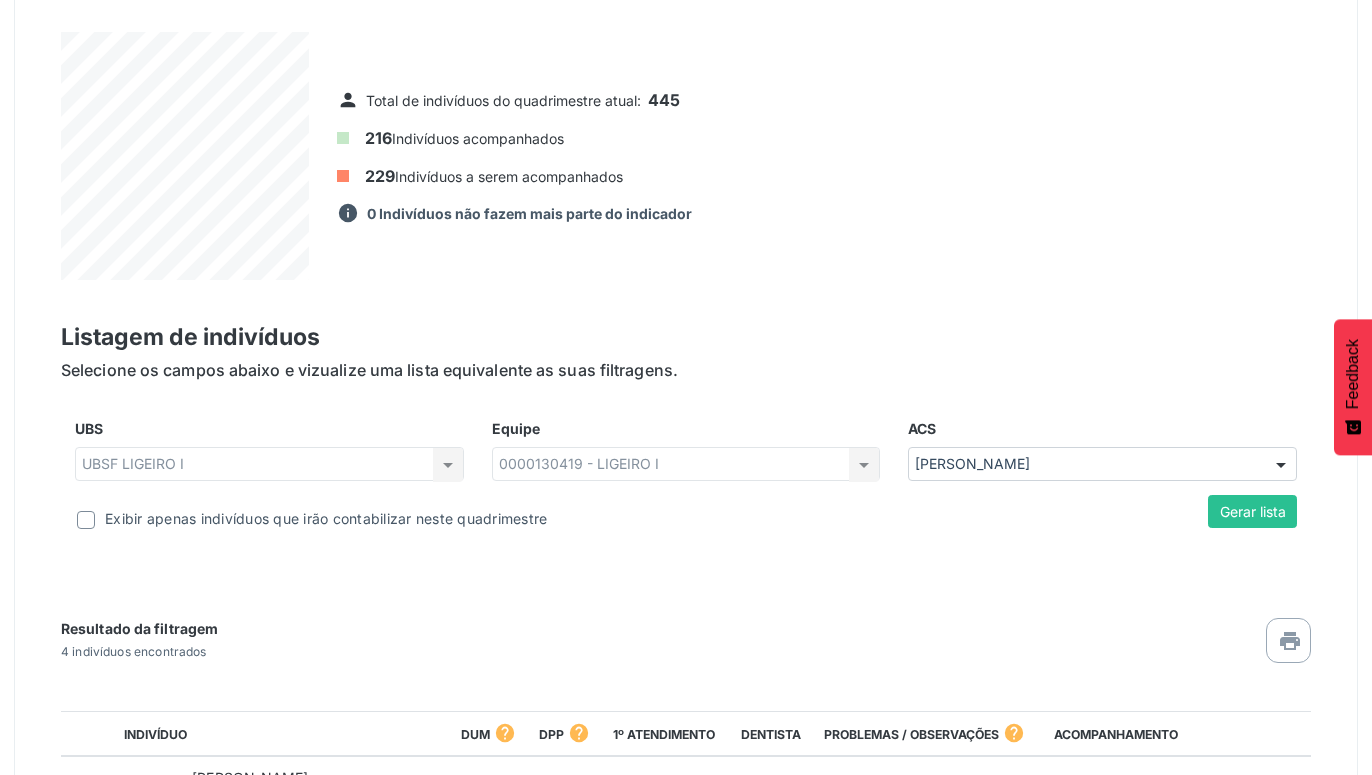 click on "UBS
UBSF LIGEIRO I         UBSF LIGEIRO I
Nenhum resultado encontrado para: "   "
Não há nenhuma opção para ser exibida." at bounding box center [269, 456] 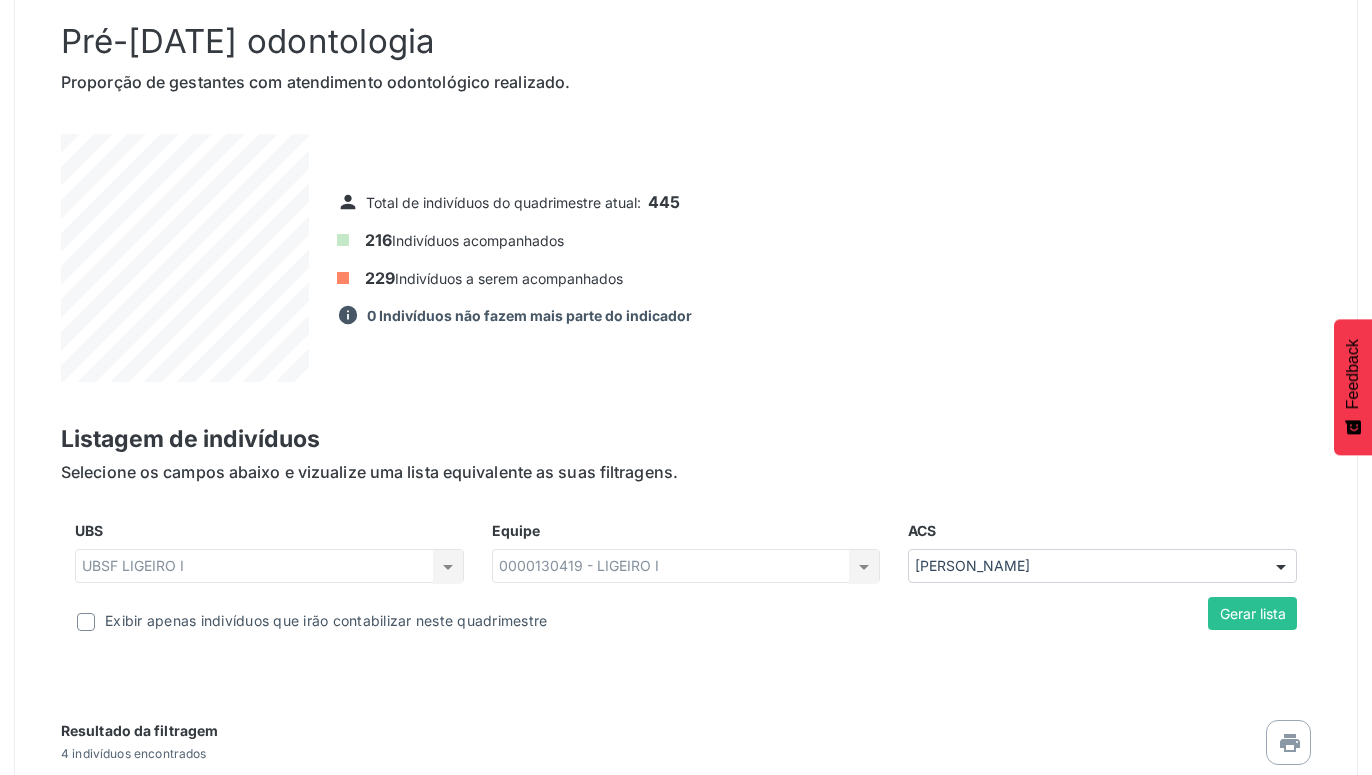 scroll, scrollTop: 973, scrollLeft: 0, axis: vertical 